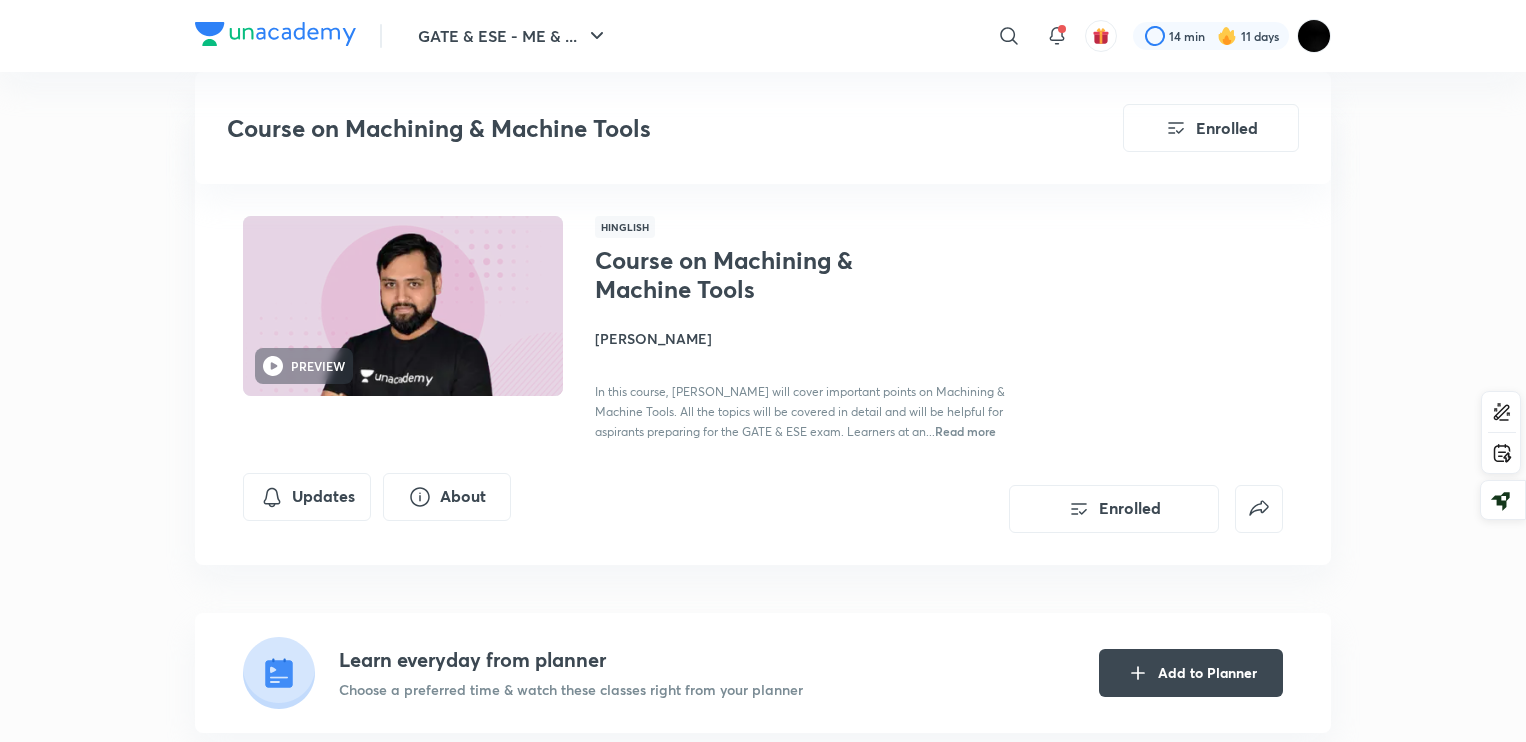 scroll, scrollTop: 734, scrollLeft: 0, axis: vertical 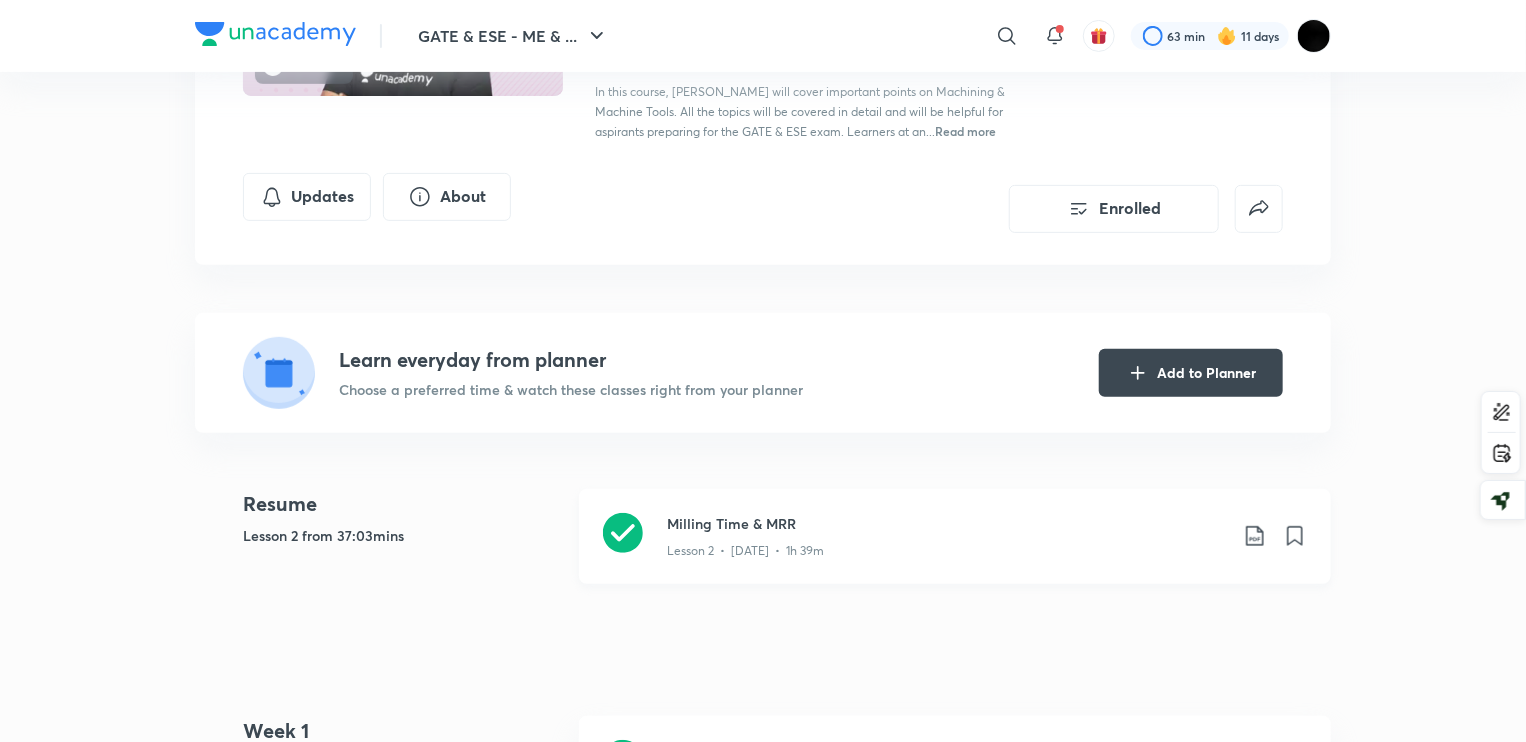 click on "Lesson 2  •  [DATE]  •  1h 39m" at bounding box center (745, 551) 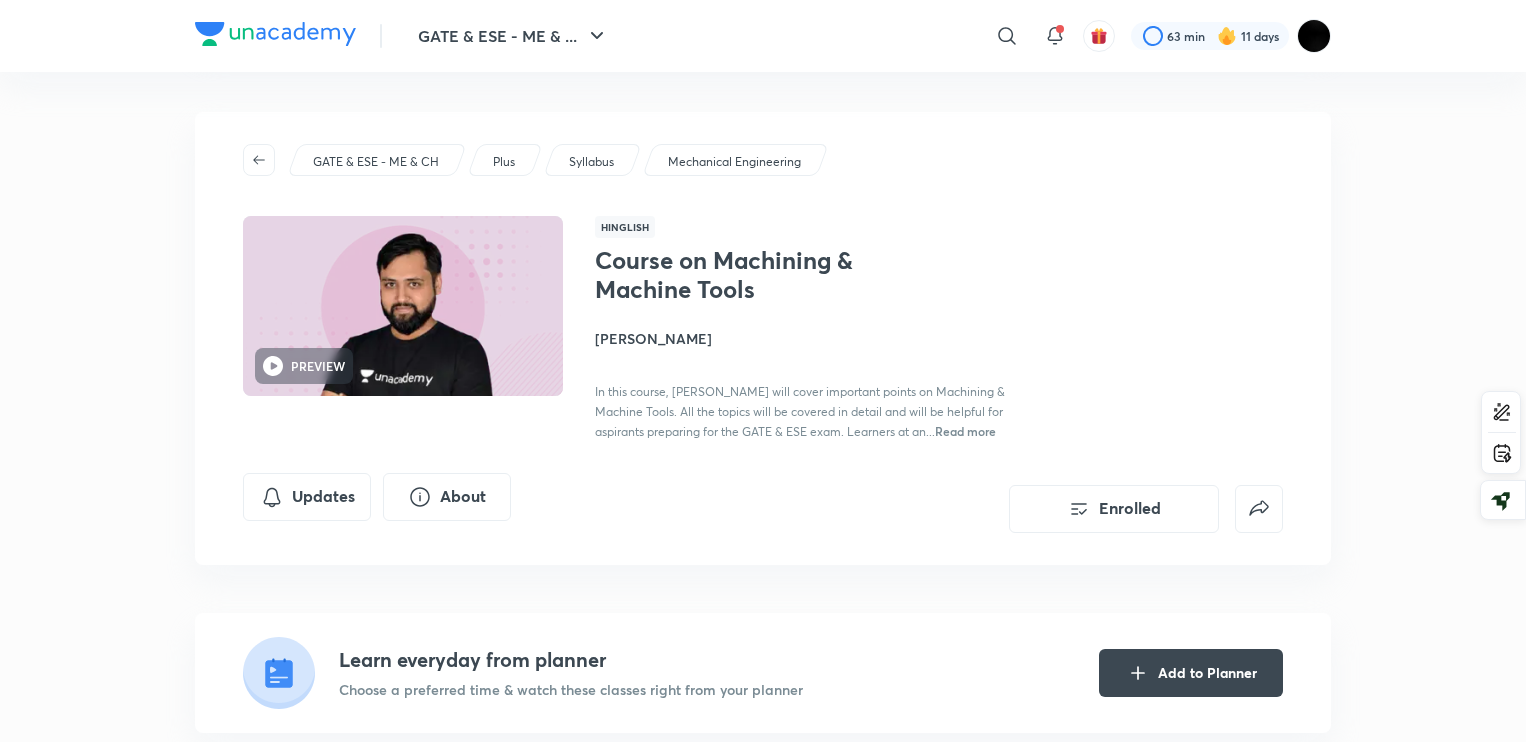 scroll, scrollTop: 300, scrollLeft: 0, axis: vertical 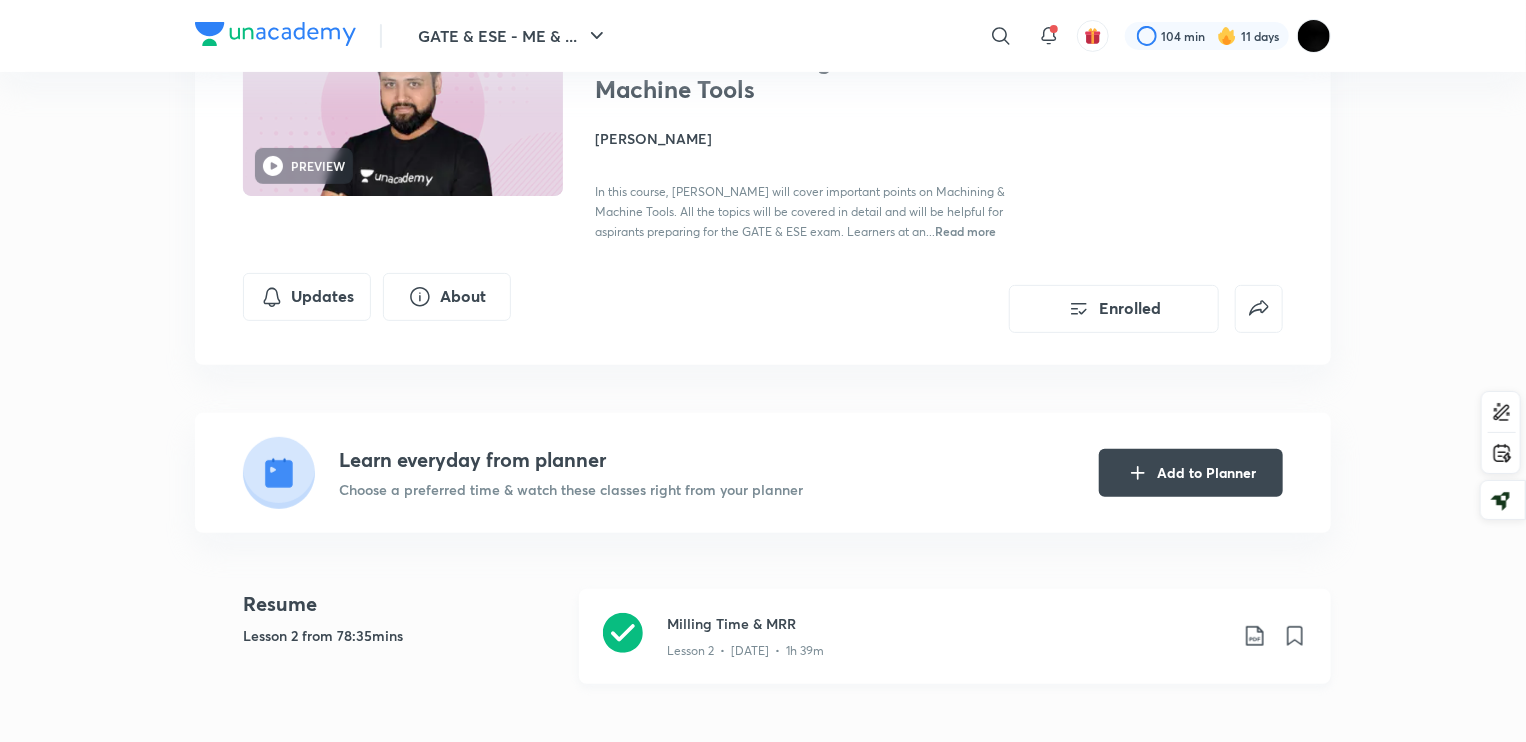 click on "Lesson 2  •  Jun 9  •  1h 39m" at bounding box center [947, 647] 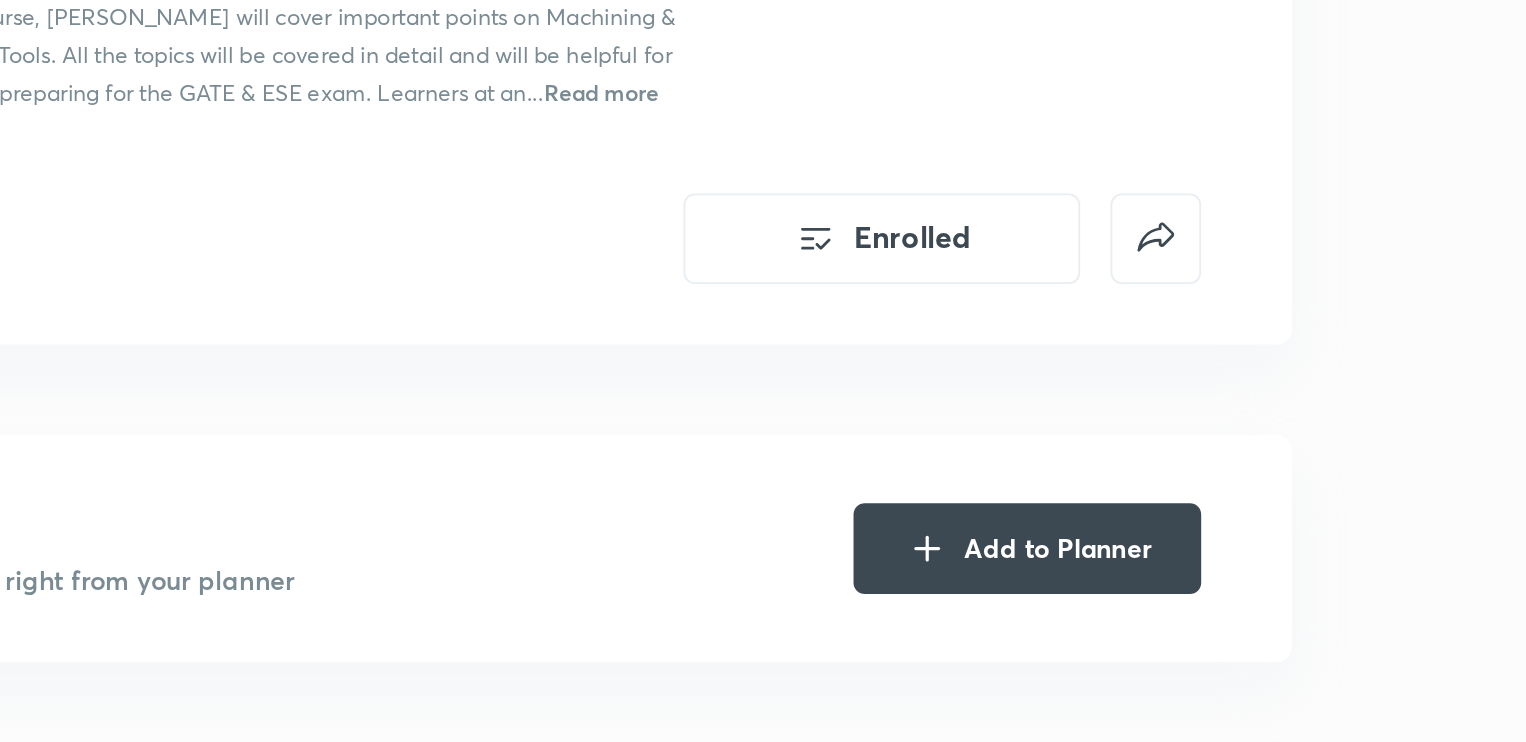 scroll, scrollTop: 166, scrollLeft: 0, axis: vertical 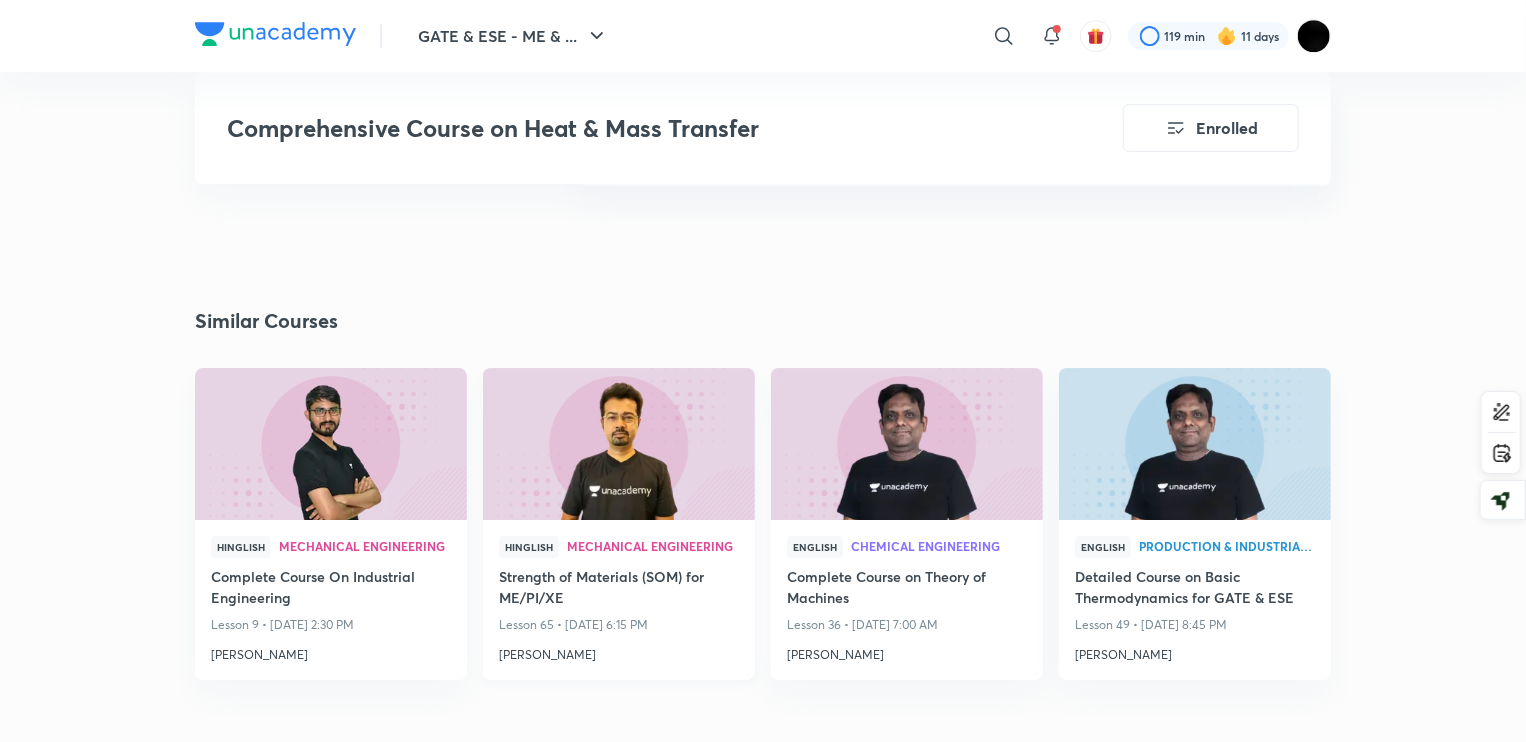 click on "[PERSON_NAME]" at bounding box center (619, 651) 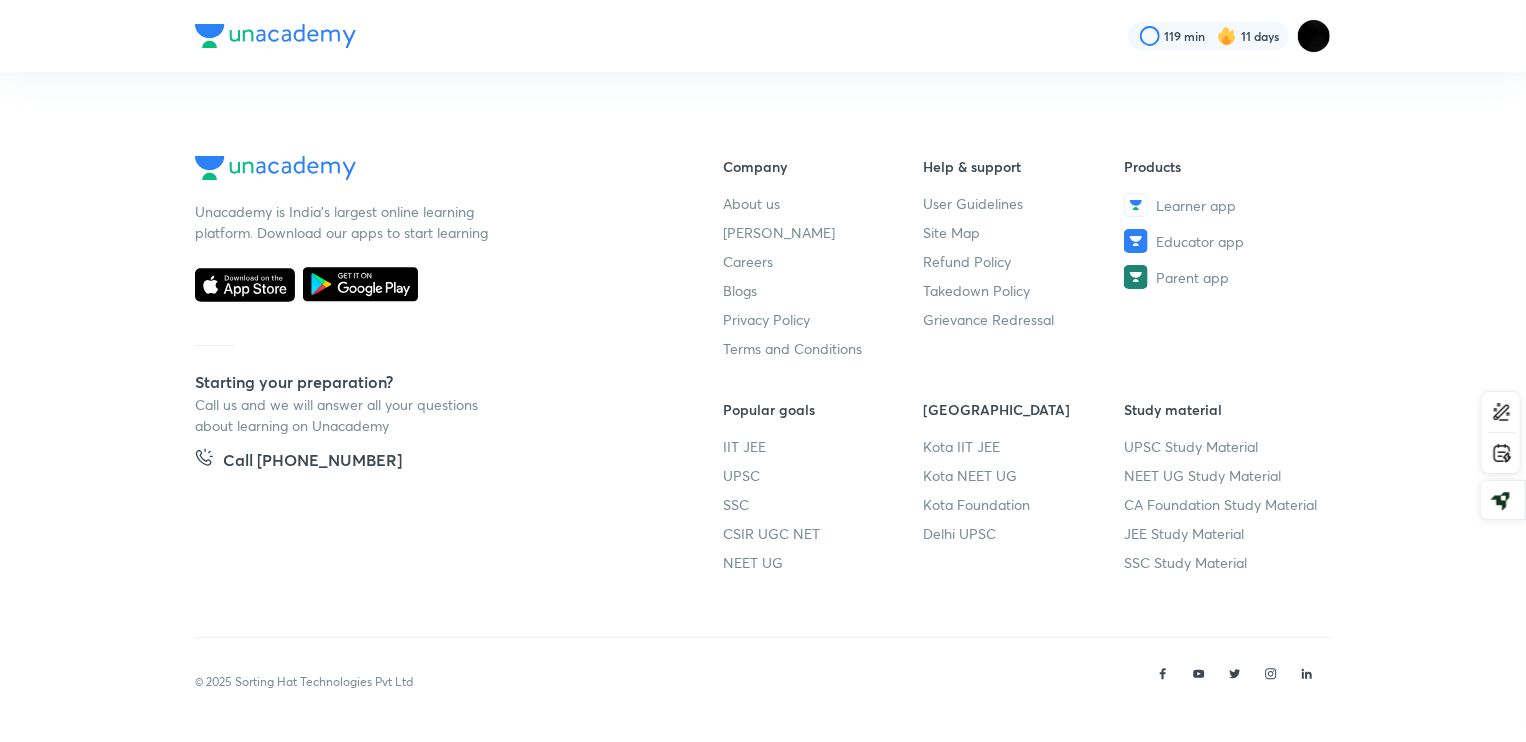 scroll, scrollTop: 0, scrollLeft: 0, axis: both 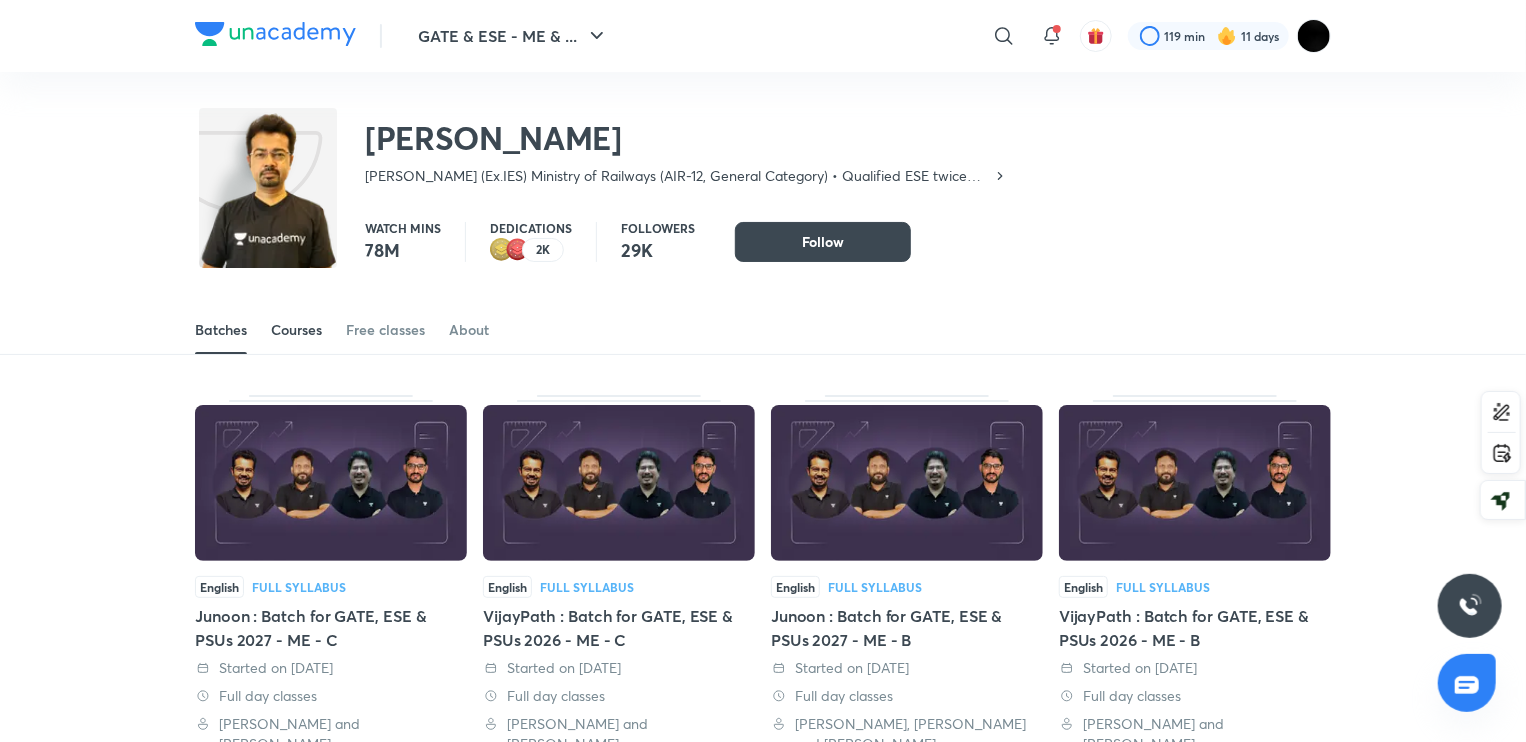 click on "Courses" at bounding box center [296, 330] 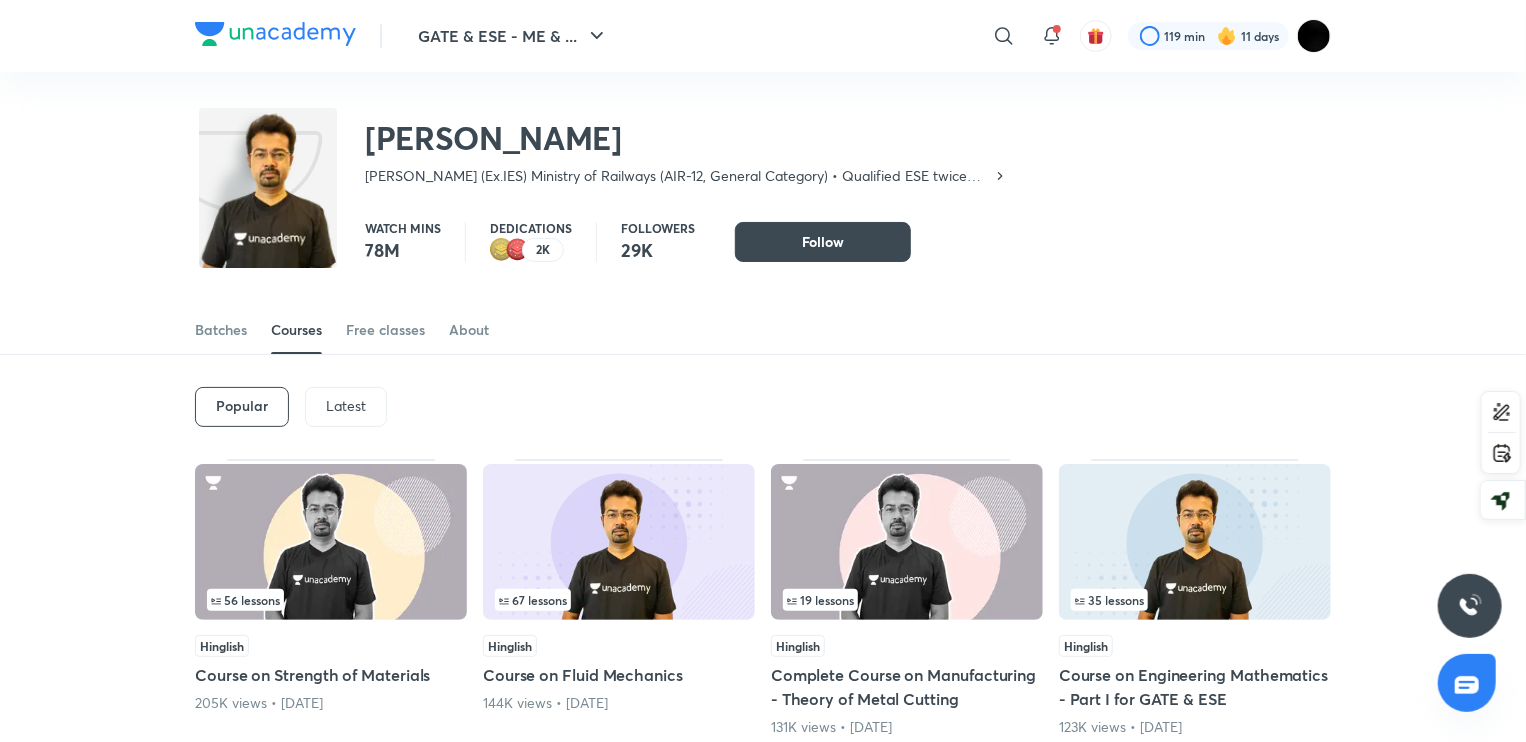 click on "Latest" at bounding box center [346, 406] 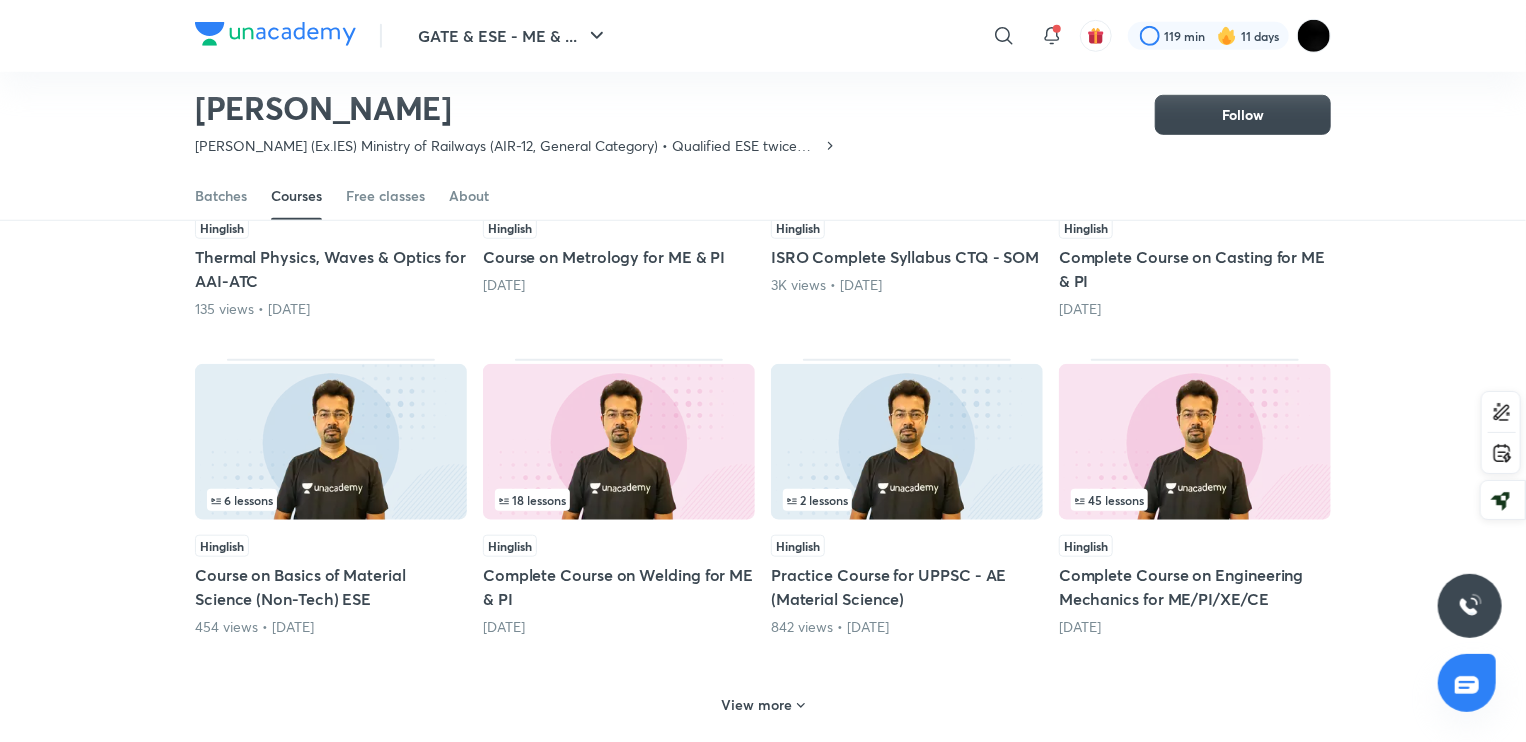 scroll, scrollTop: 696, scrollLeft: 0, axis: vertical 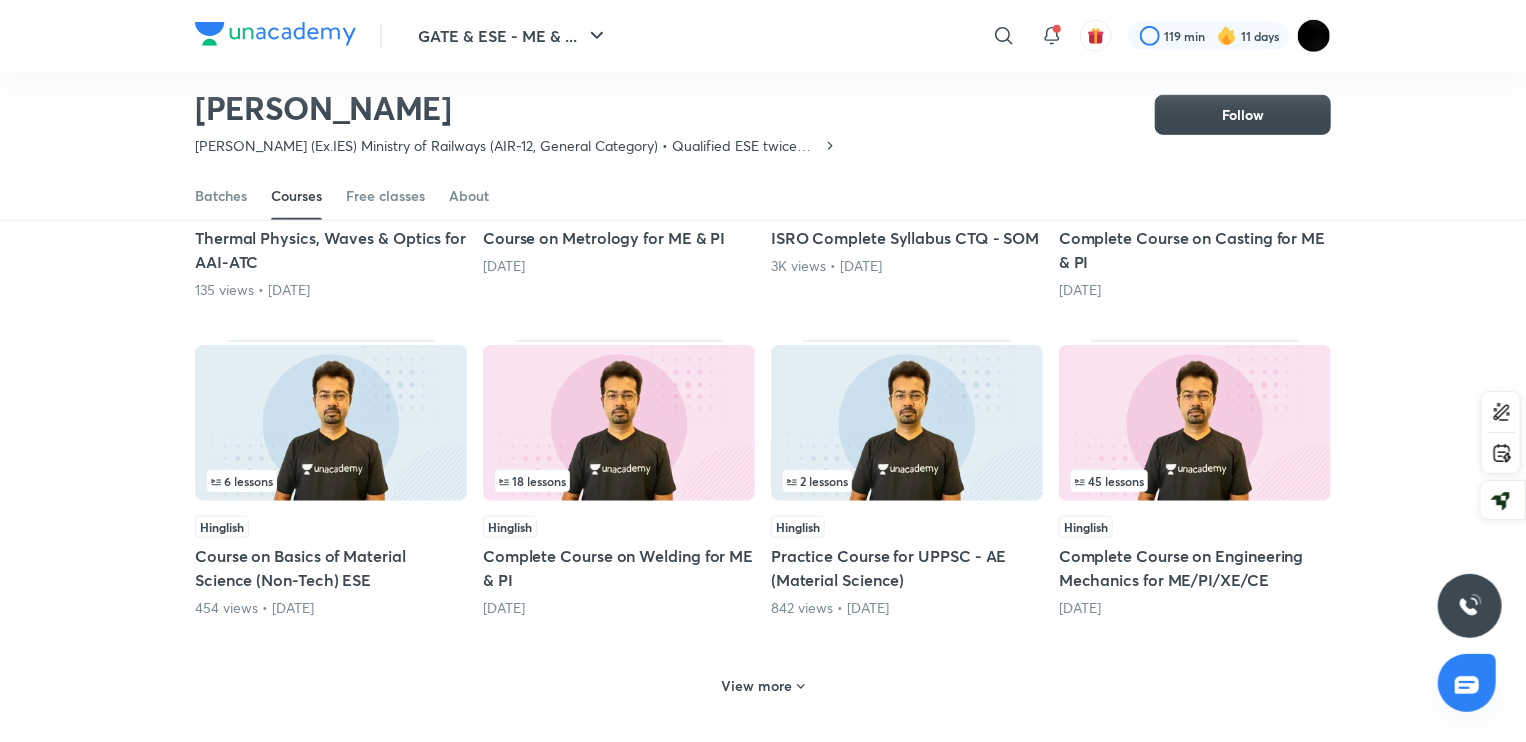click 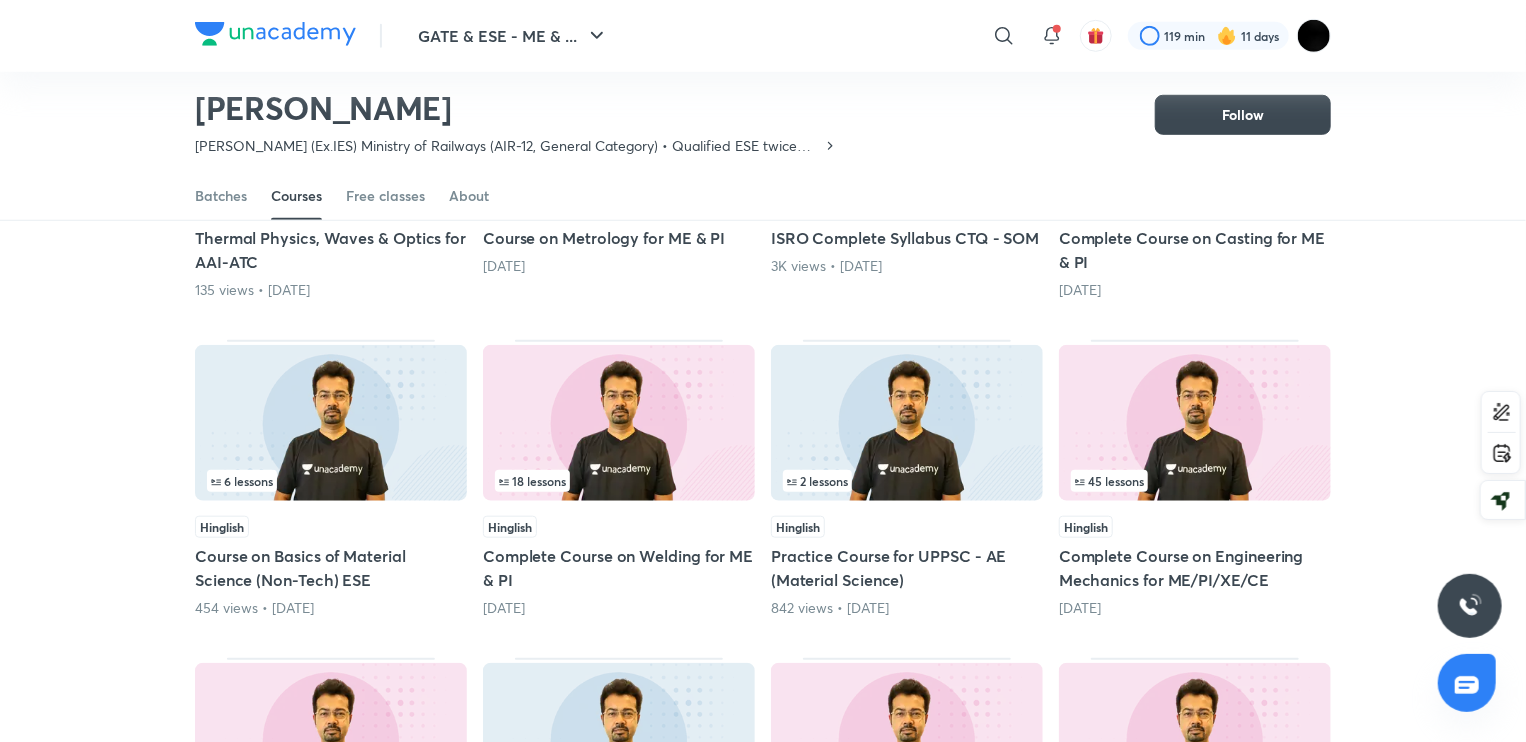 scroll, scrollTop: 1346, scrollLeft: 0, axis: vertical 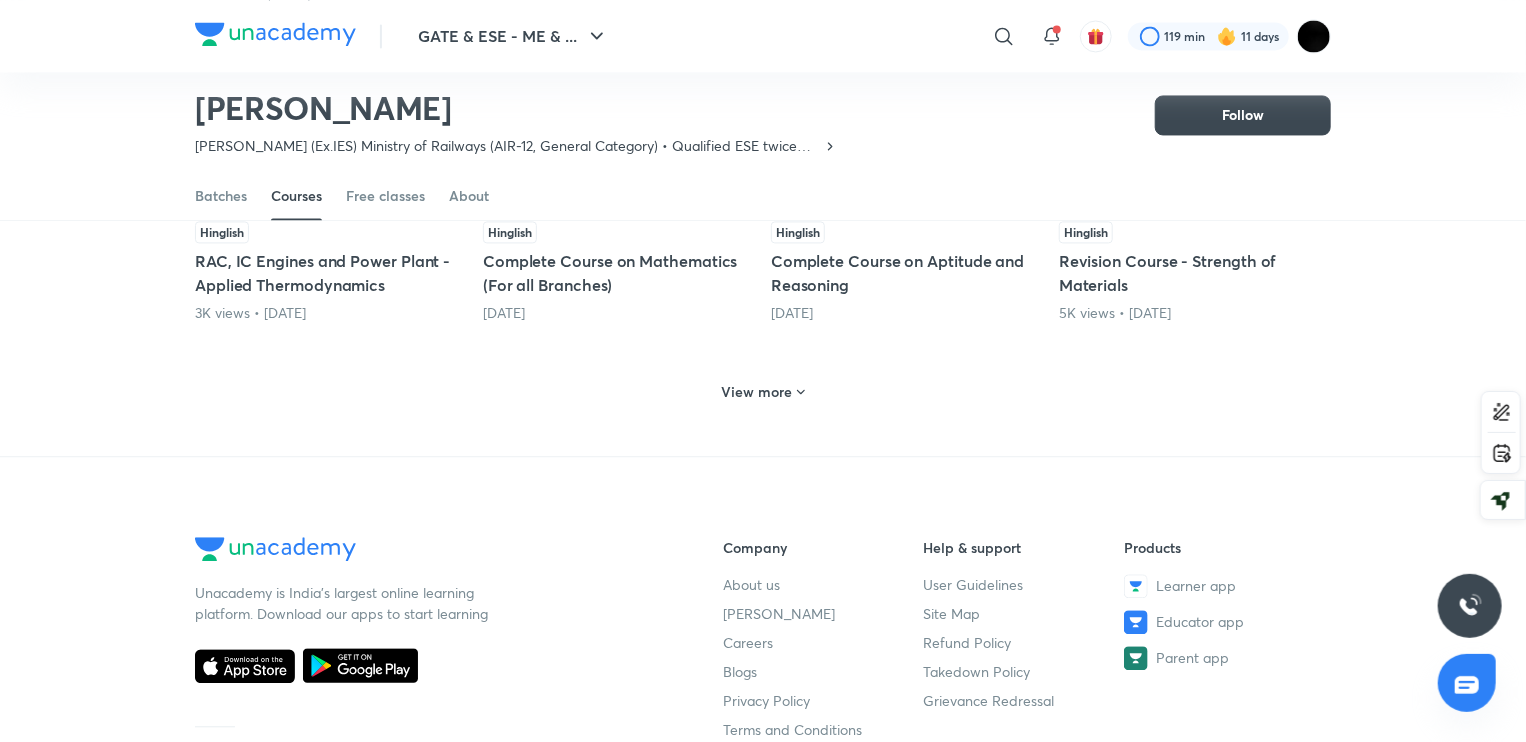 click on "View more" at bounding box center [763, 389] 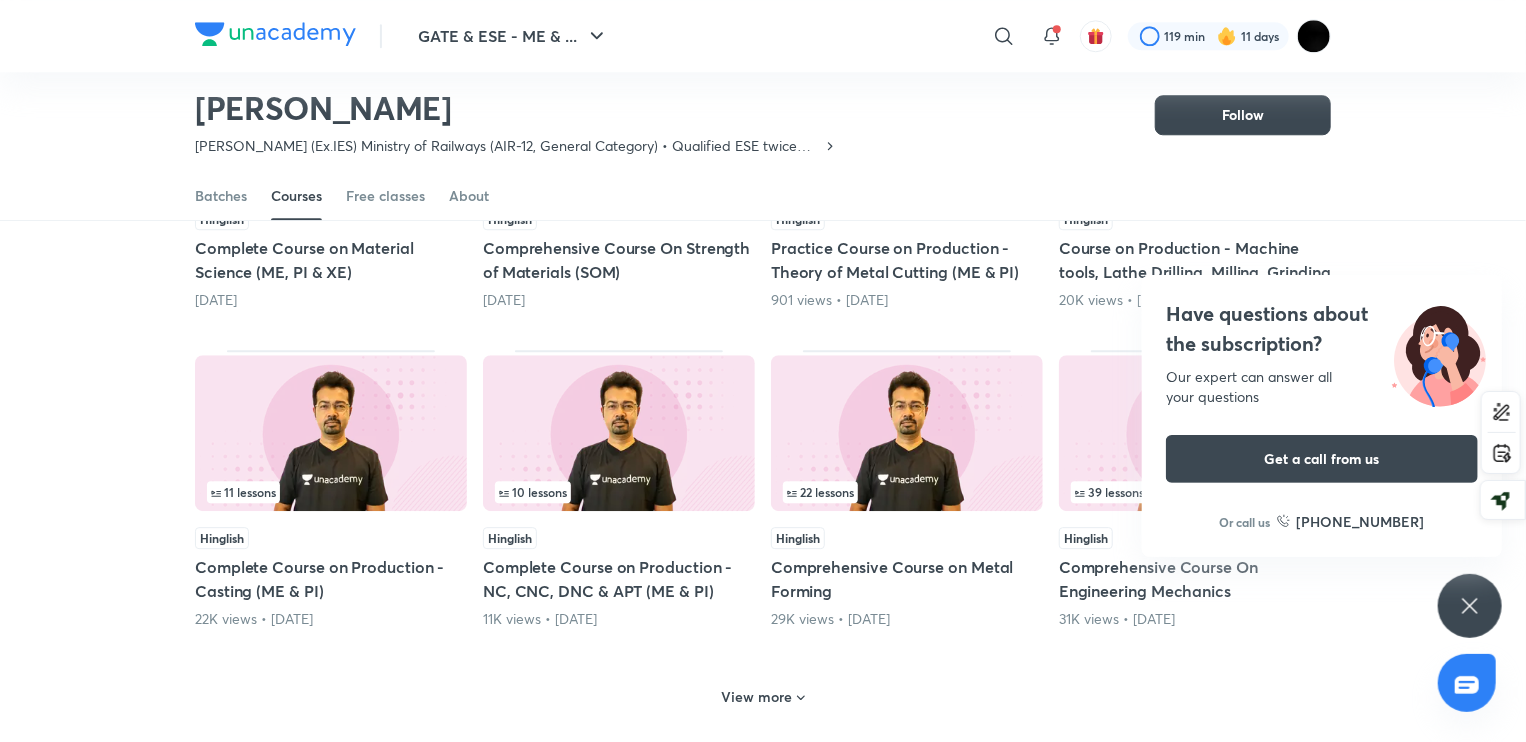 scroll, scrollTop: 3293, scrollLeft: 0, axis: vertical 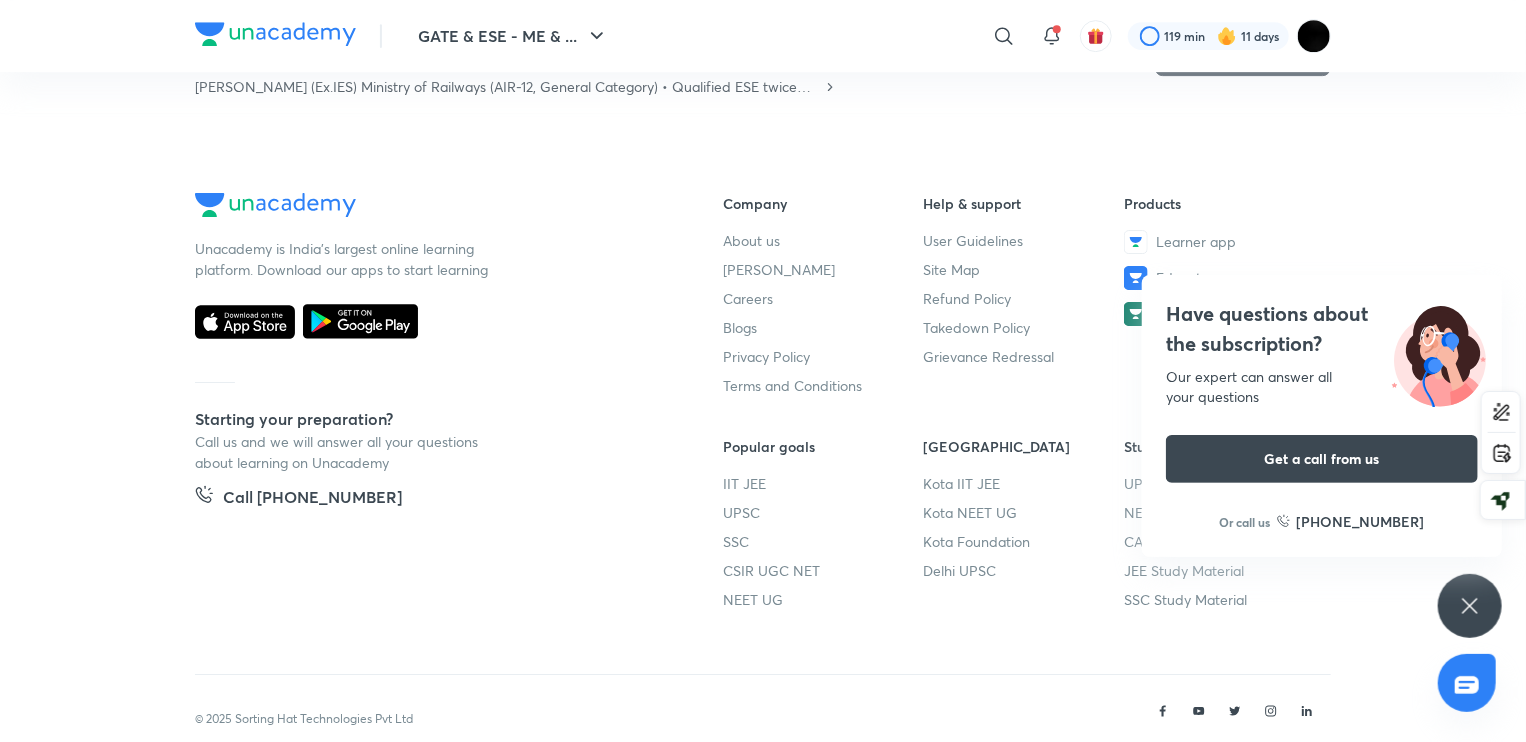 click at bounding box center [1525, 371] 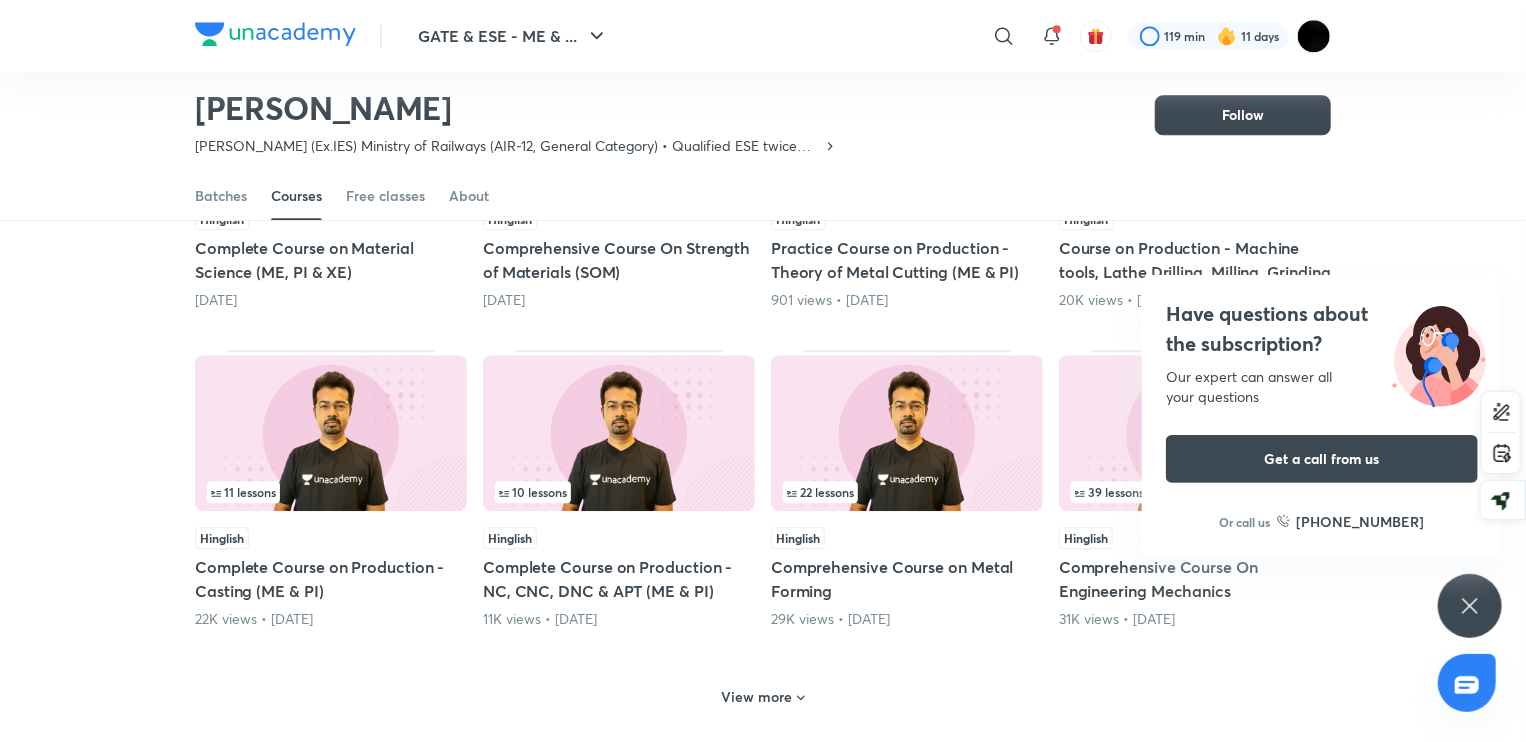click on "View more" at bounding box center [757, 697] 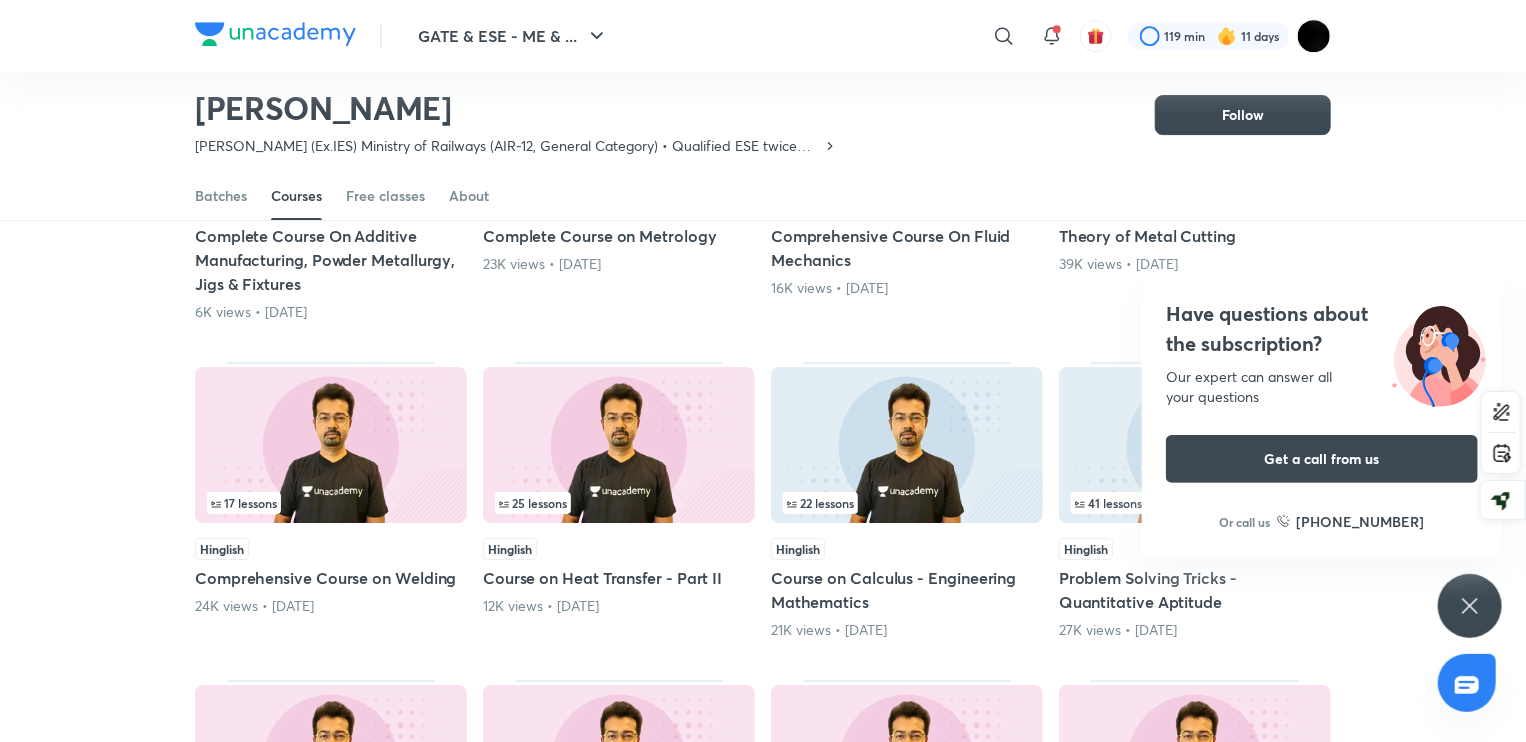 scroll, scrollTop: 3943, scrollLeft: 0, axis: vertical 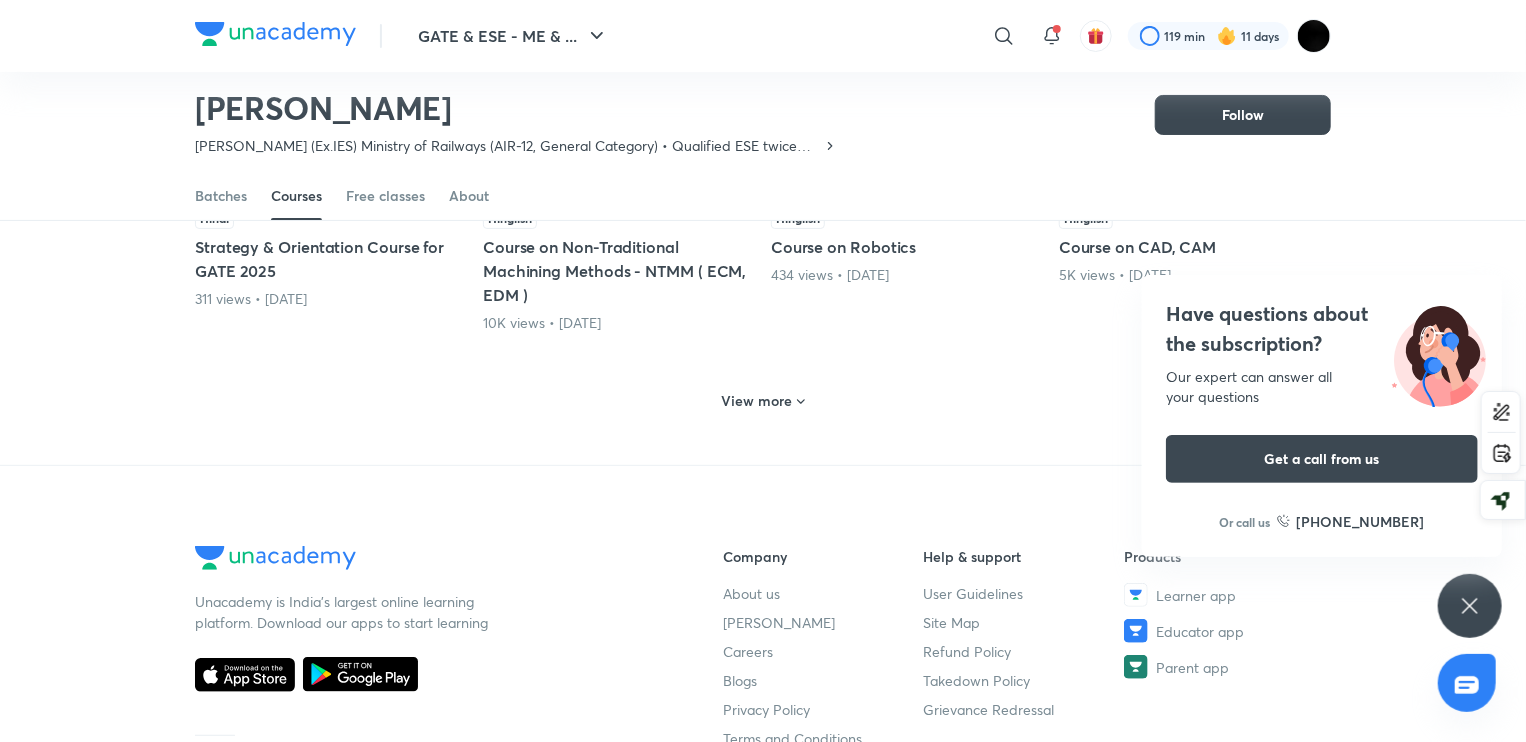 click on "View more" at bounding box center (763, 401) 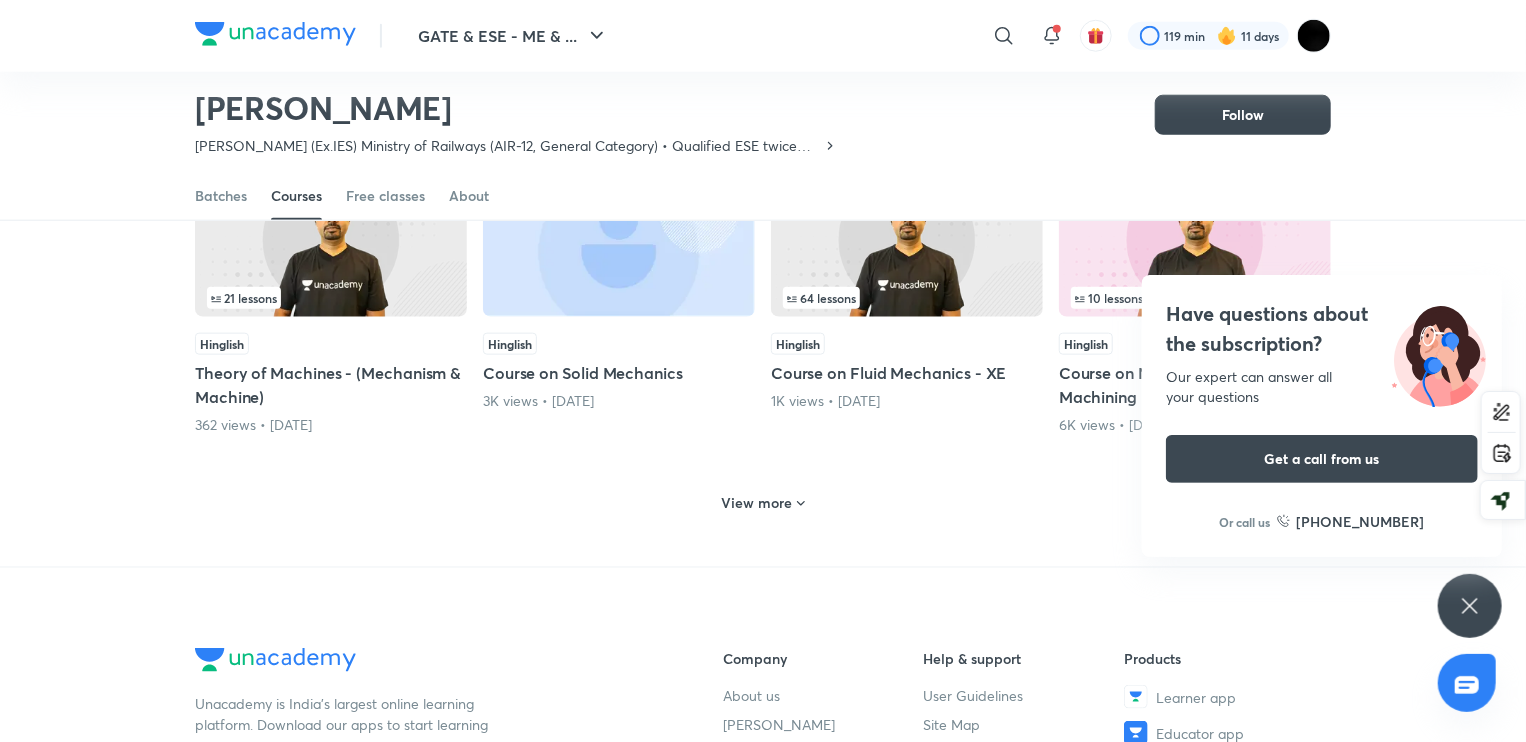 scroll, scrollTop: 4863, scrollLeft: 0, axis: vertical 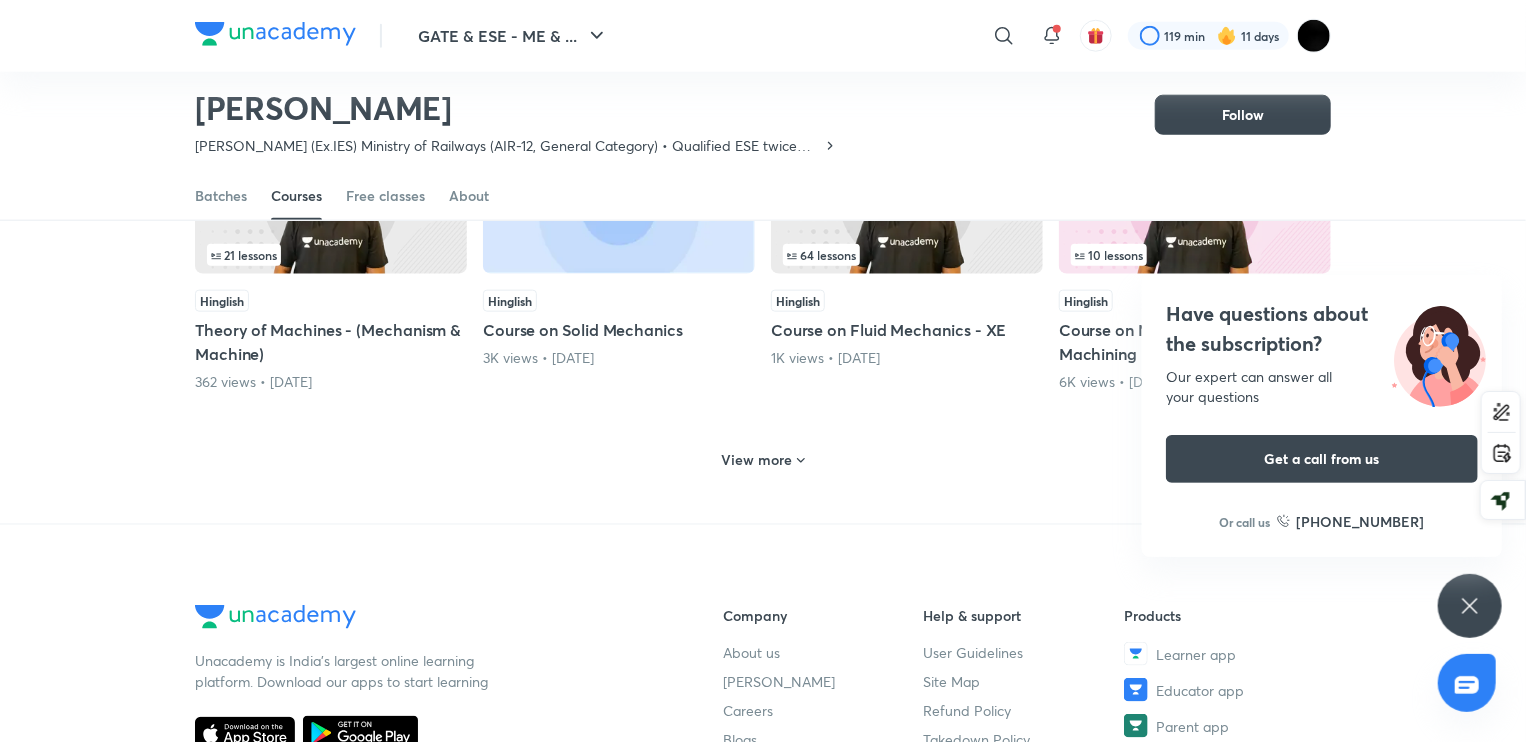 click on "View more" at bounding box center [757, 460] 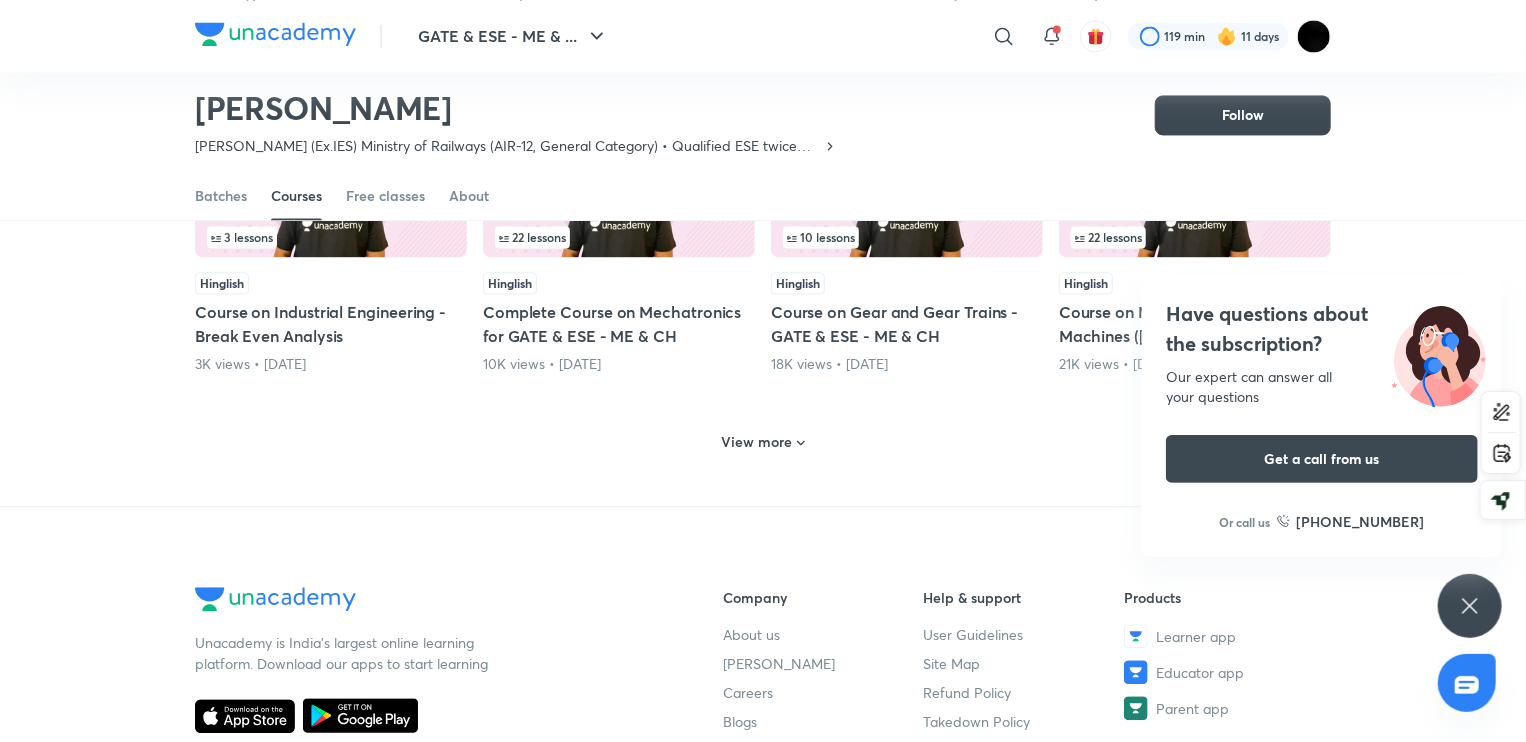 scroll, scrollTop: 5863, scrollLeft: 0, axis: vertical 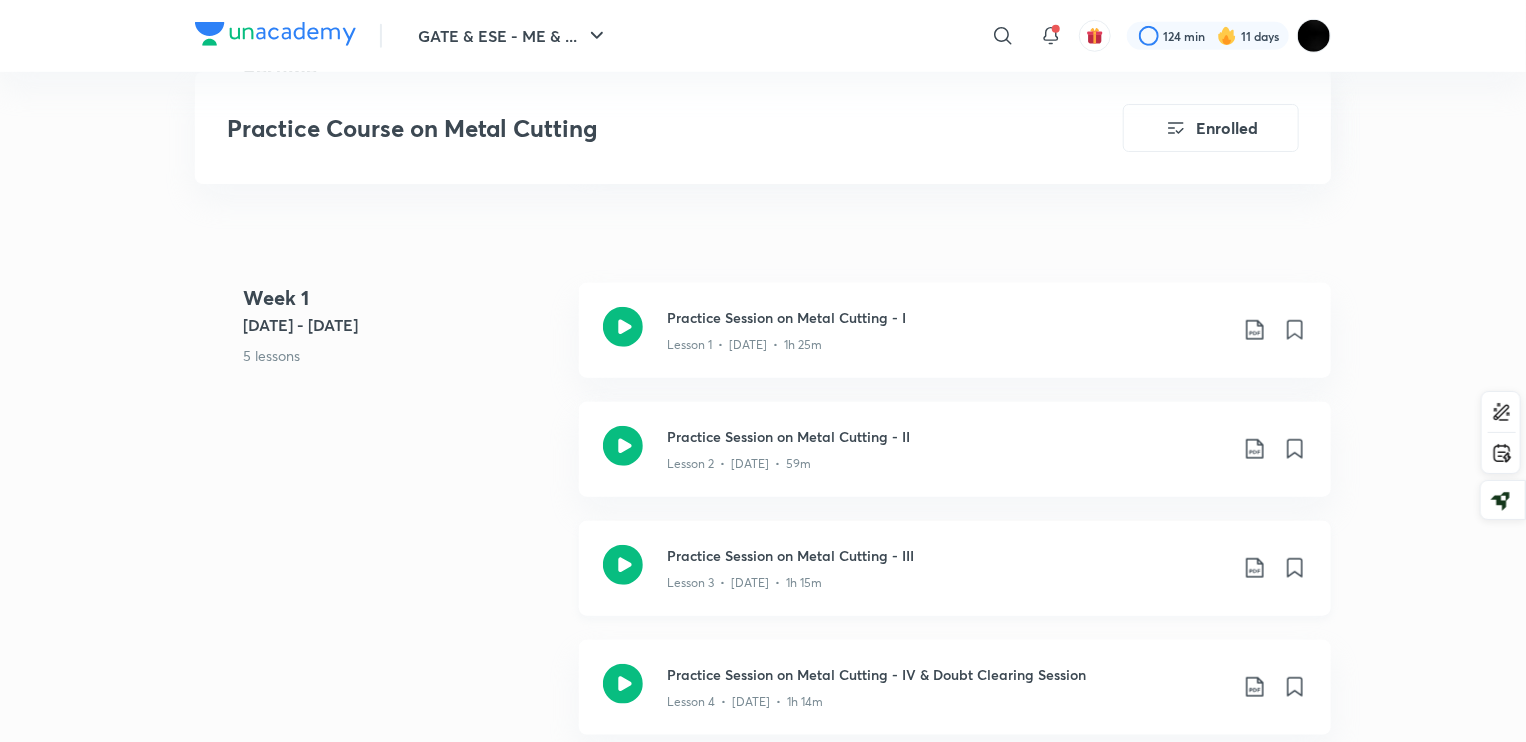 click on "Practice Session on Metal Cutting - III" at bounding box center [947, 555] 